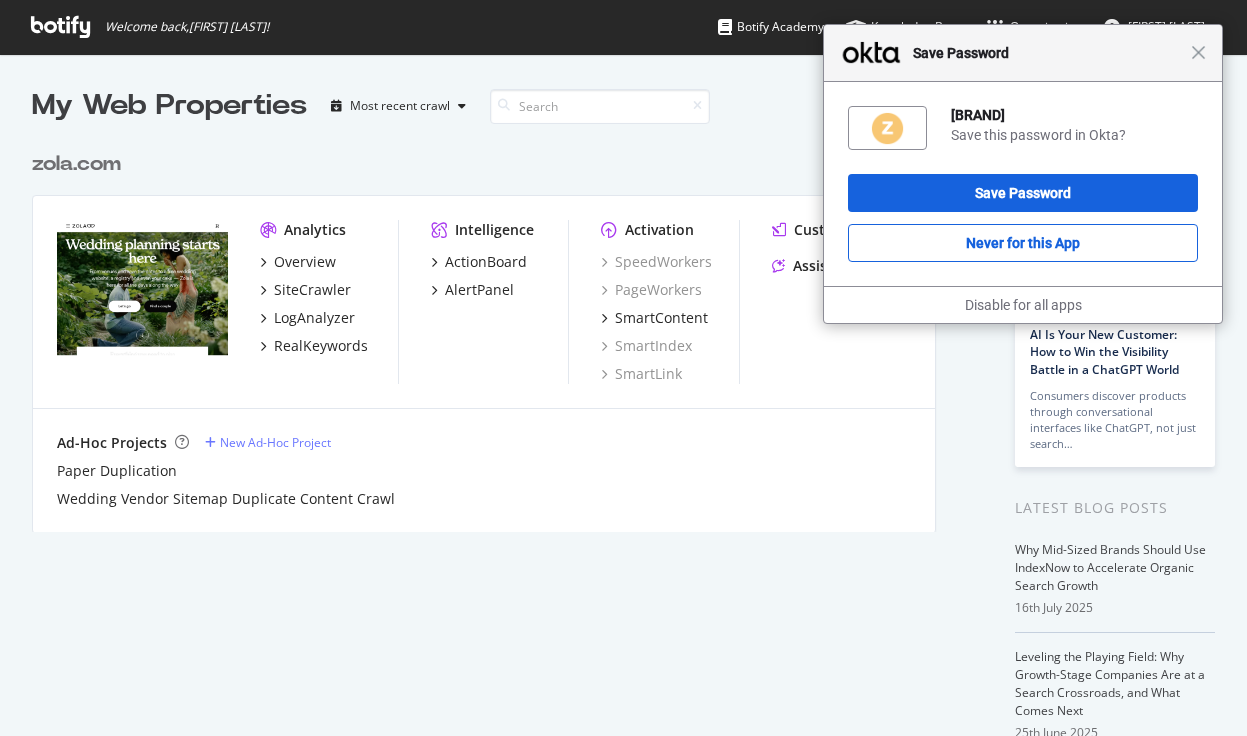 click on "Close" at bounding box center (1198, 52) 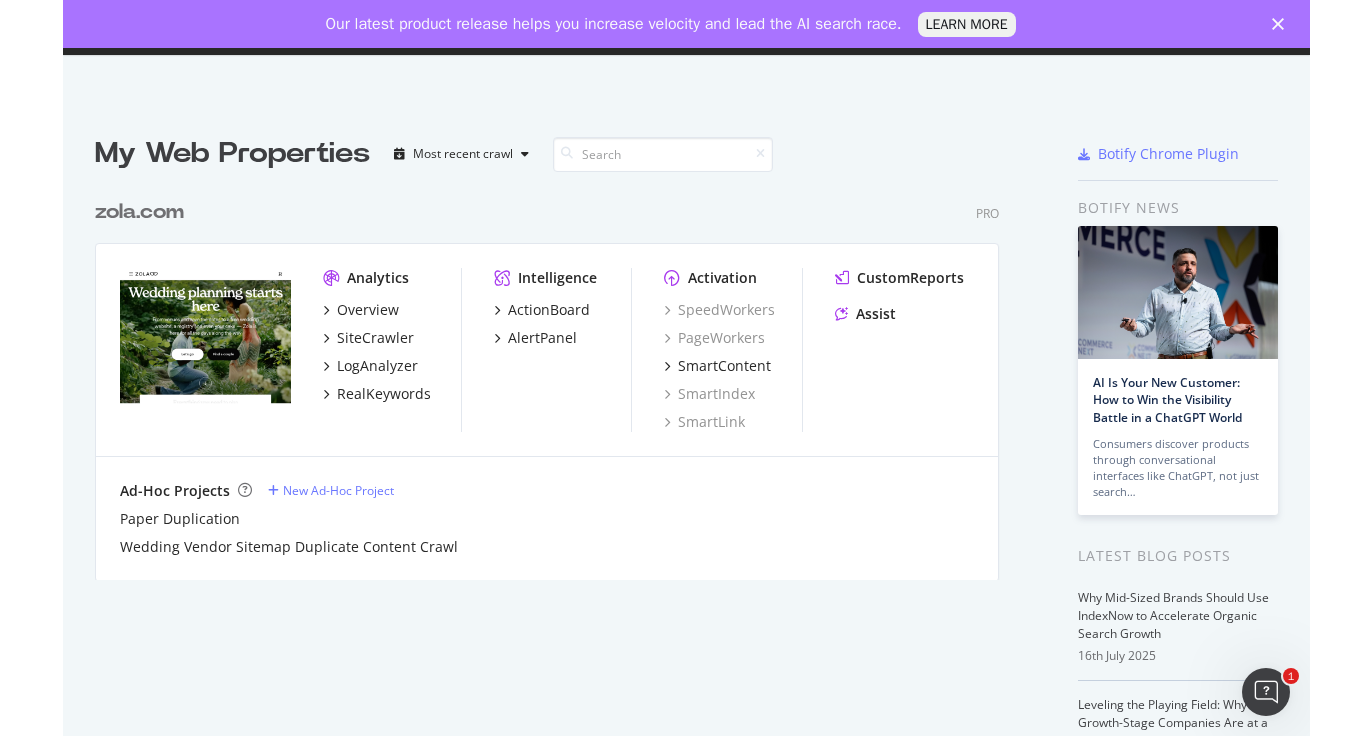 scroll, scrollTop: 0, scrollLeft: 0, axis: both 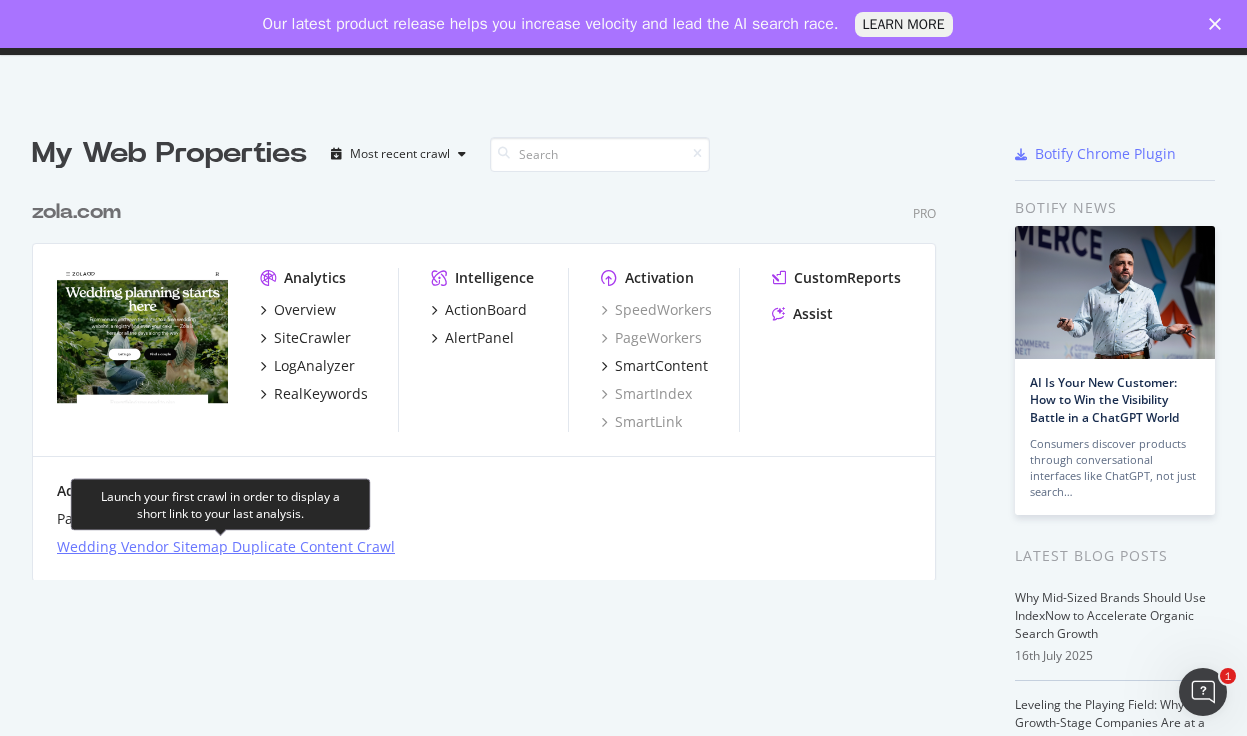 click on "Wedding Vendor Sitemap Duplicate Content Crawl" at bounding box center (226, 547) 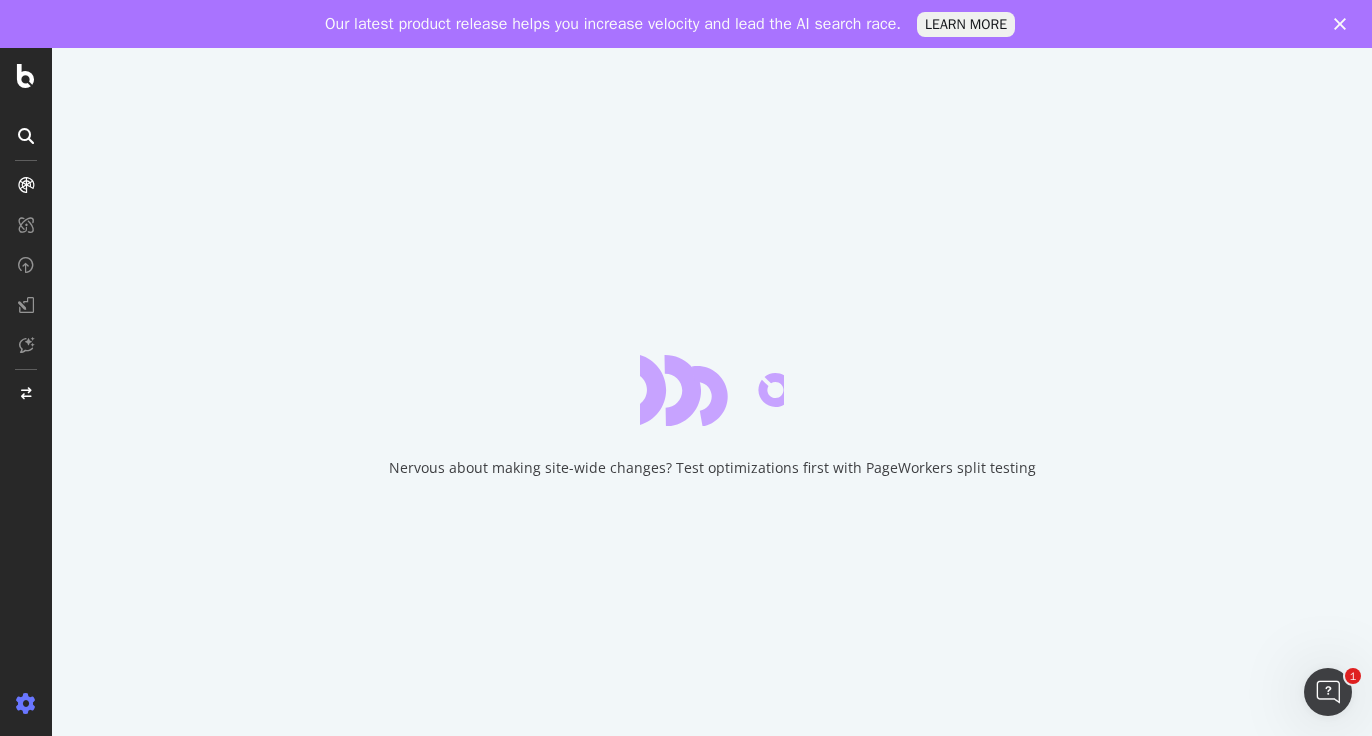 scroll, scrollTop: 0, scrollLeft: 0, axis: both 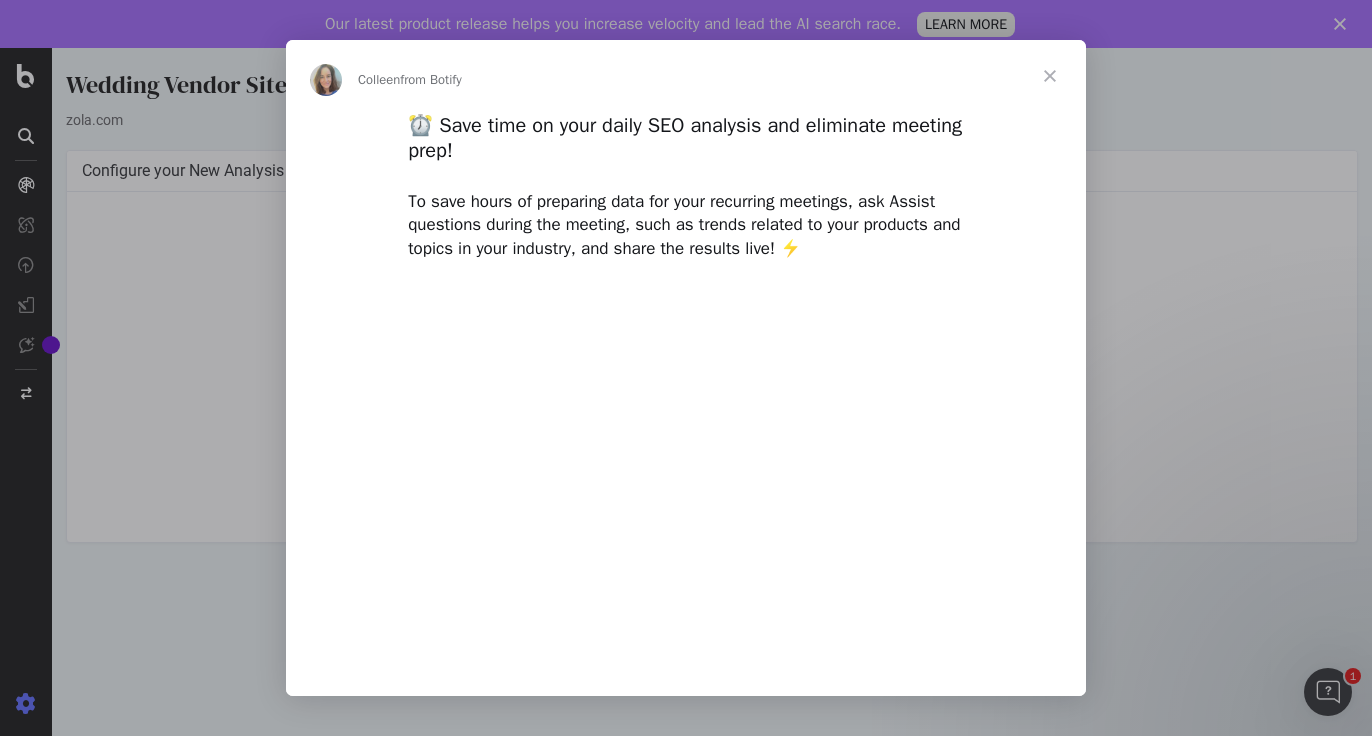 type on "47476" 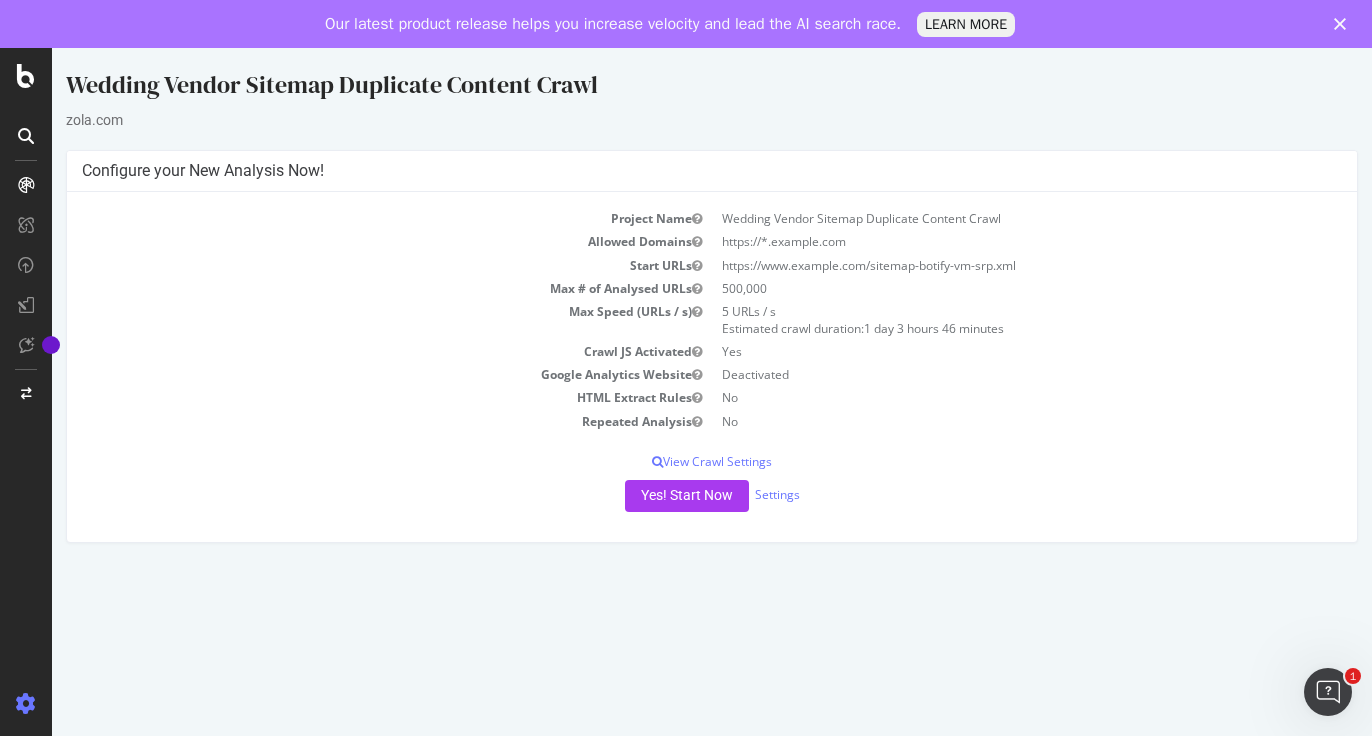click on "Configure your New Analysis Now!" at bounding box center [712, 171] 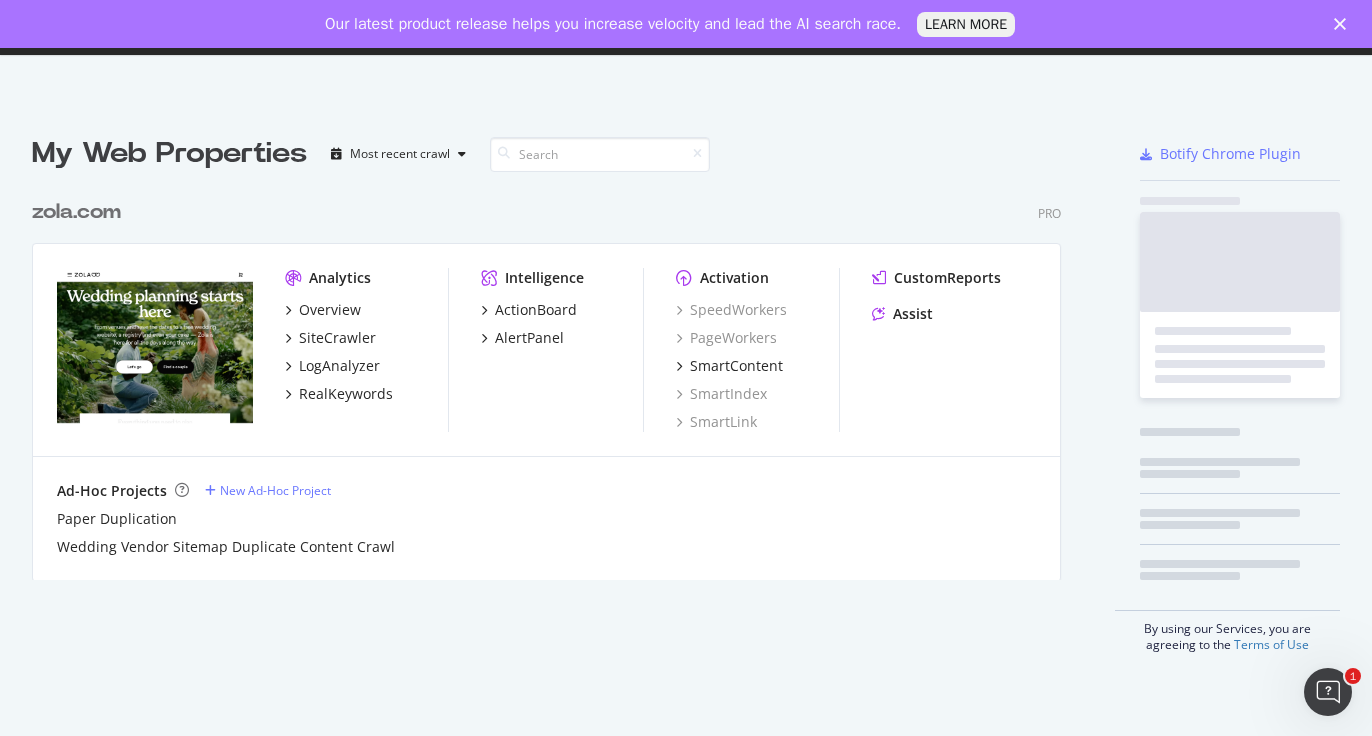 scroll, scrollTop: 16, scrollLeft: 16, axis: both 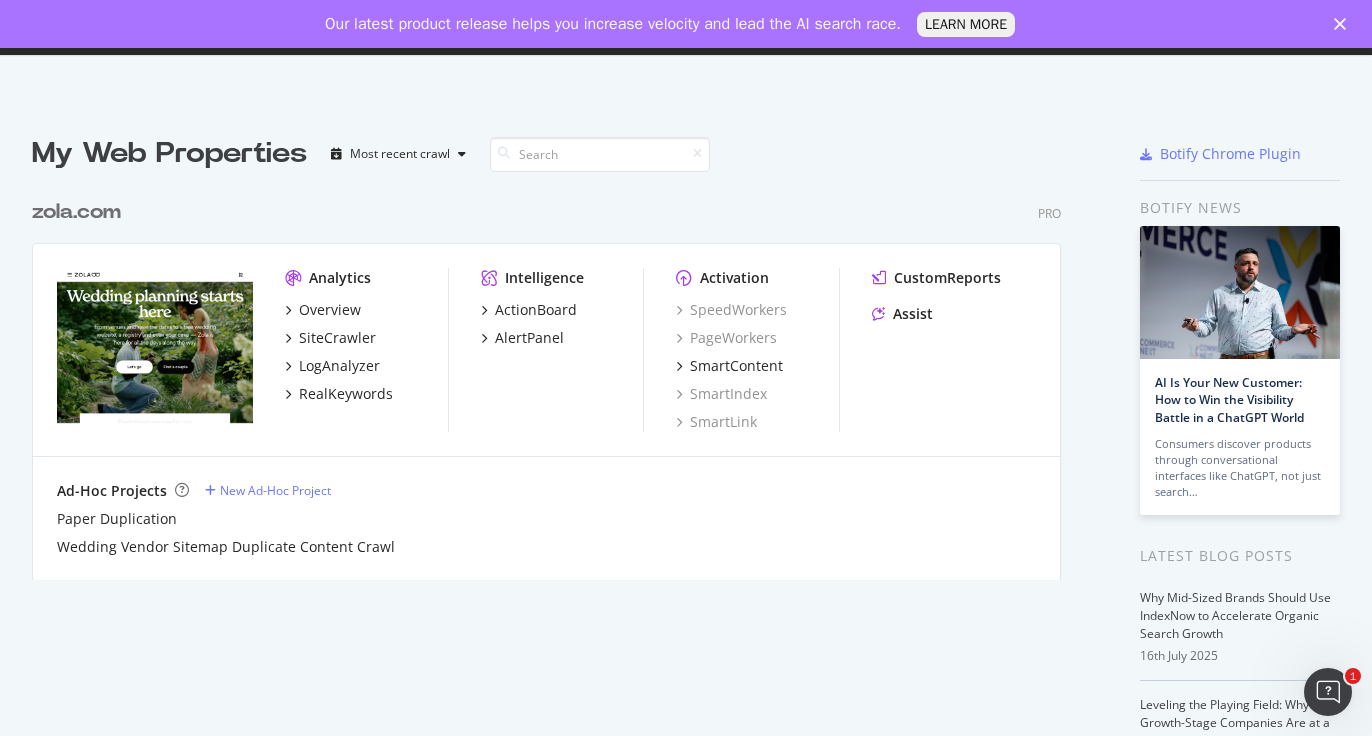 click on "Ad-Hoc Projects New Ad-Hoc Project Paper Duplication Wedding Vendor Sitemap Duplicate Content Crawl" at bounding box center [546, 519] 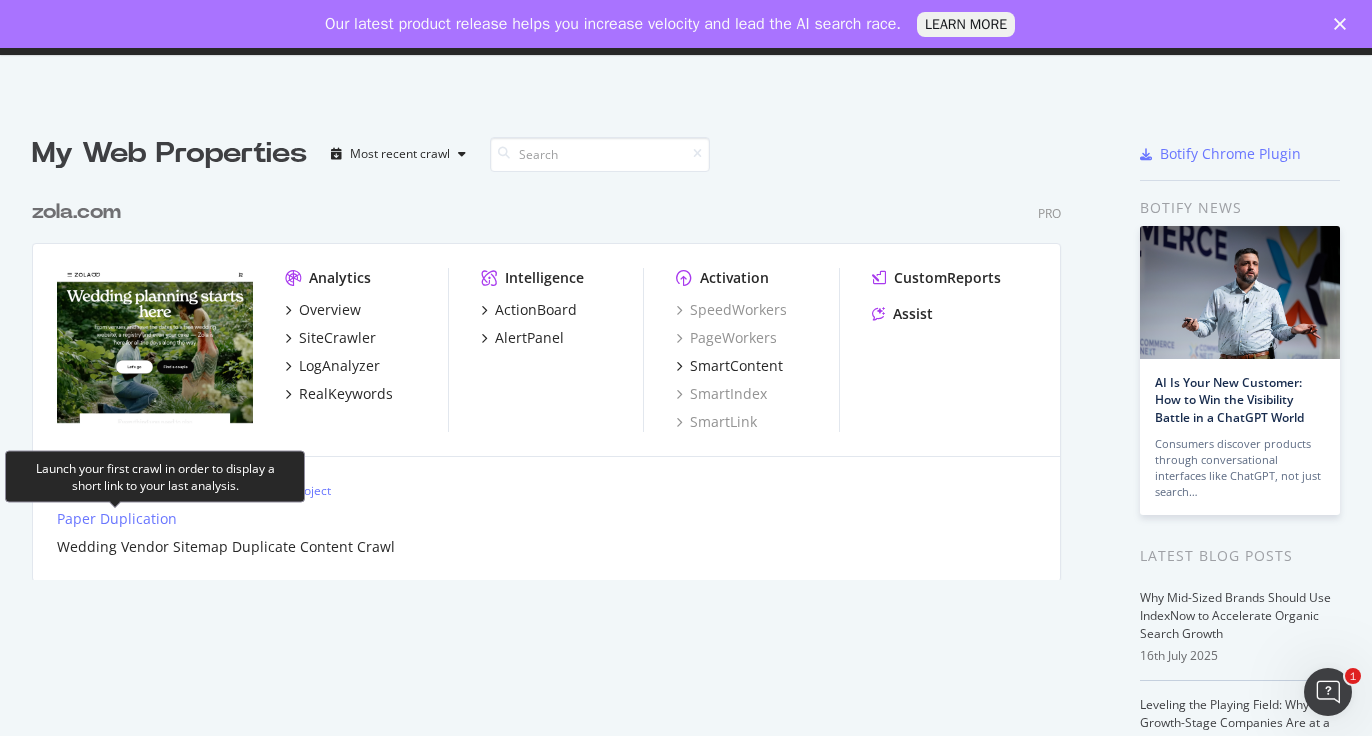 click on "Paper Duplication" at bounding box center [117, 519] 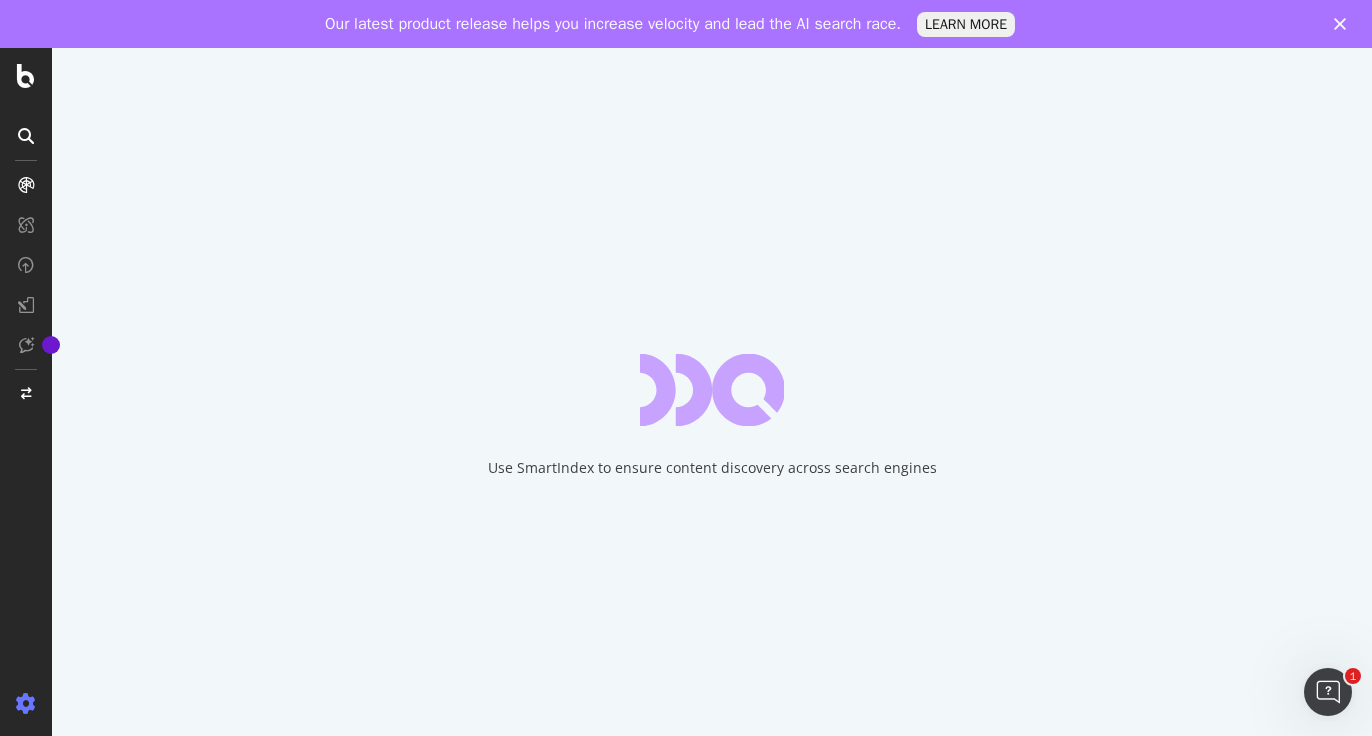 click on "Use SmartIndex to ensure content discovery across search engines" at bounding box center [712, 416] 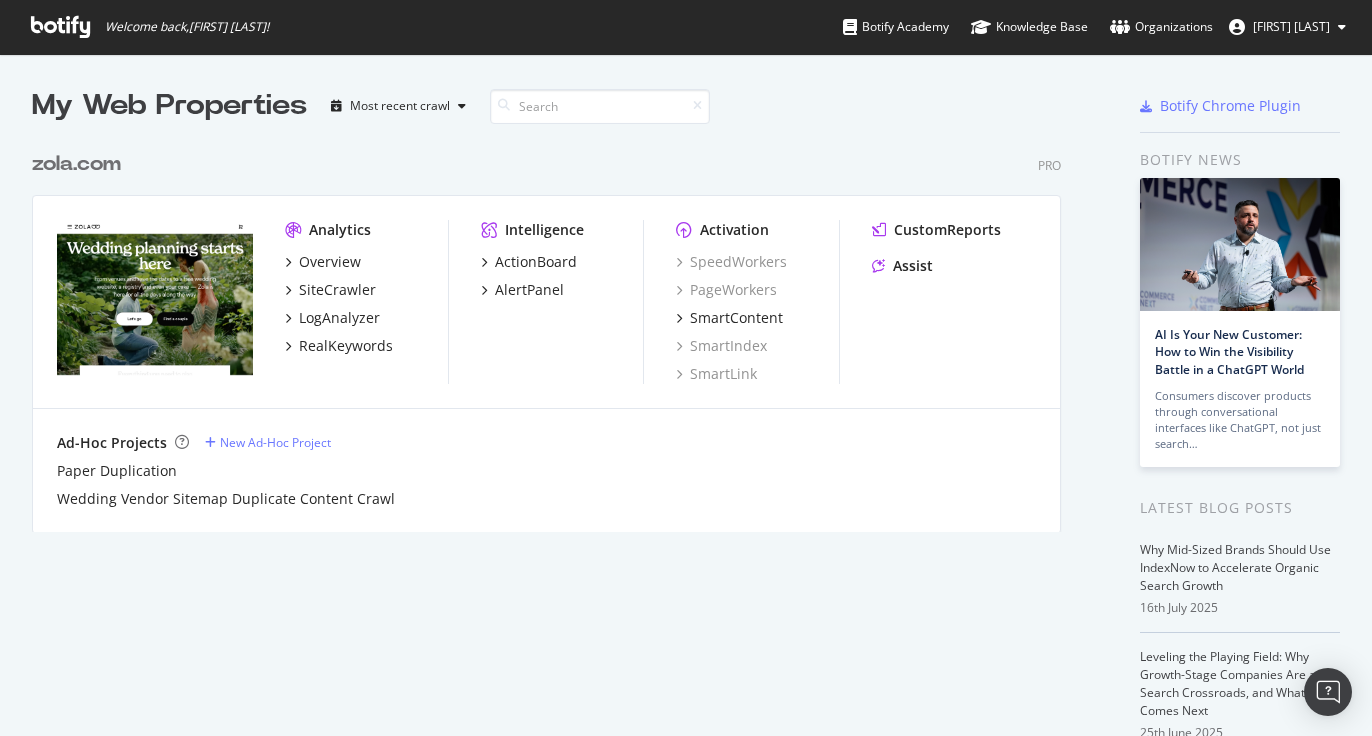 scroll, scrollTop: 0, scrollLeft: 0, axis: both 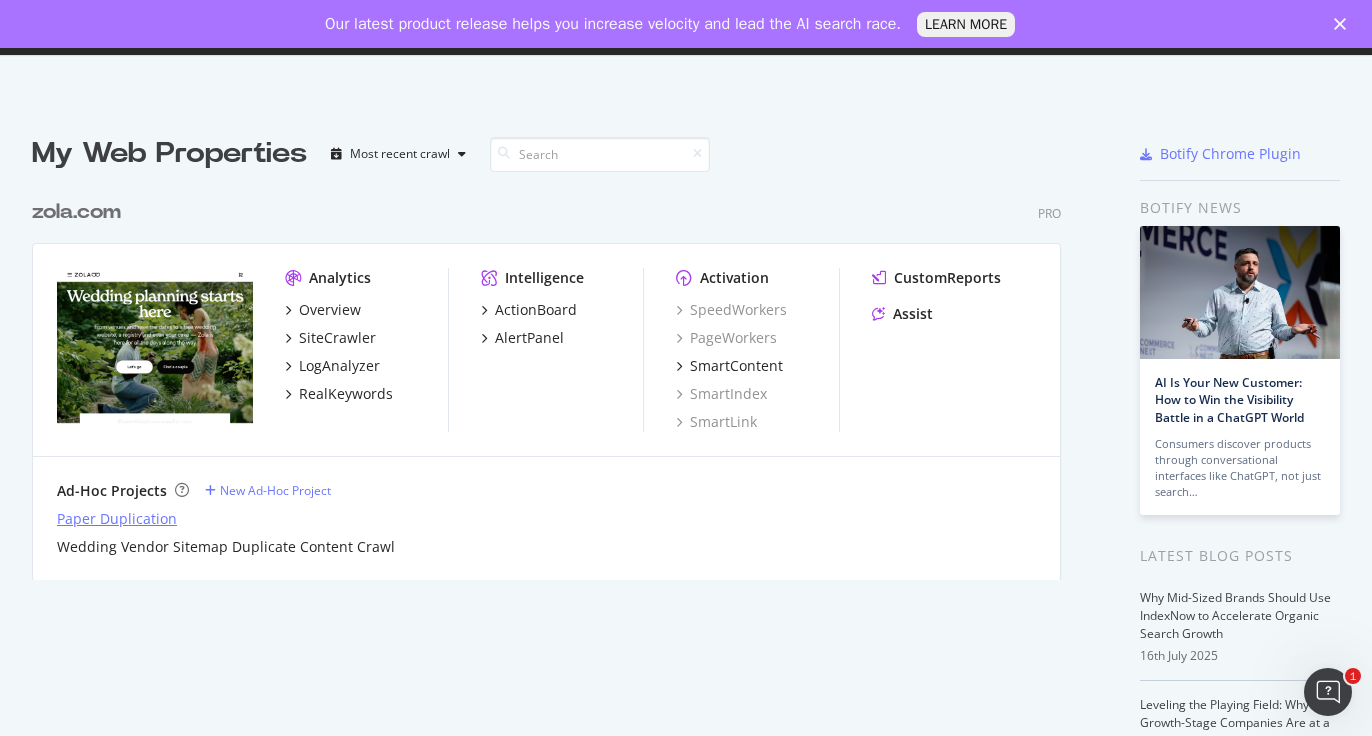 click on "Ad-Hoc Projects New Ad-Hoc Project Paper Duplication Wedding Vendor Sitemap Duplicate Content Crawl" at bounding box center (546, 519) 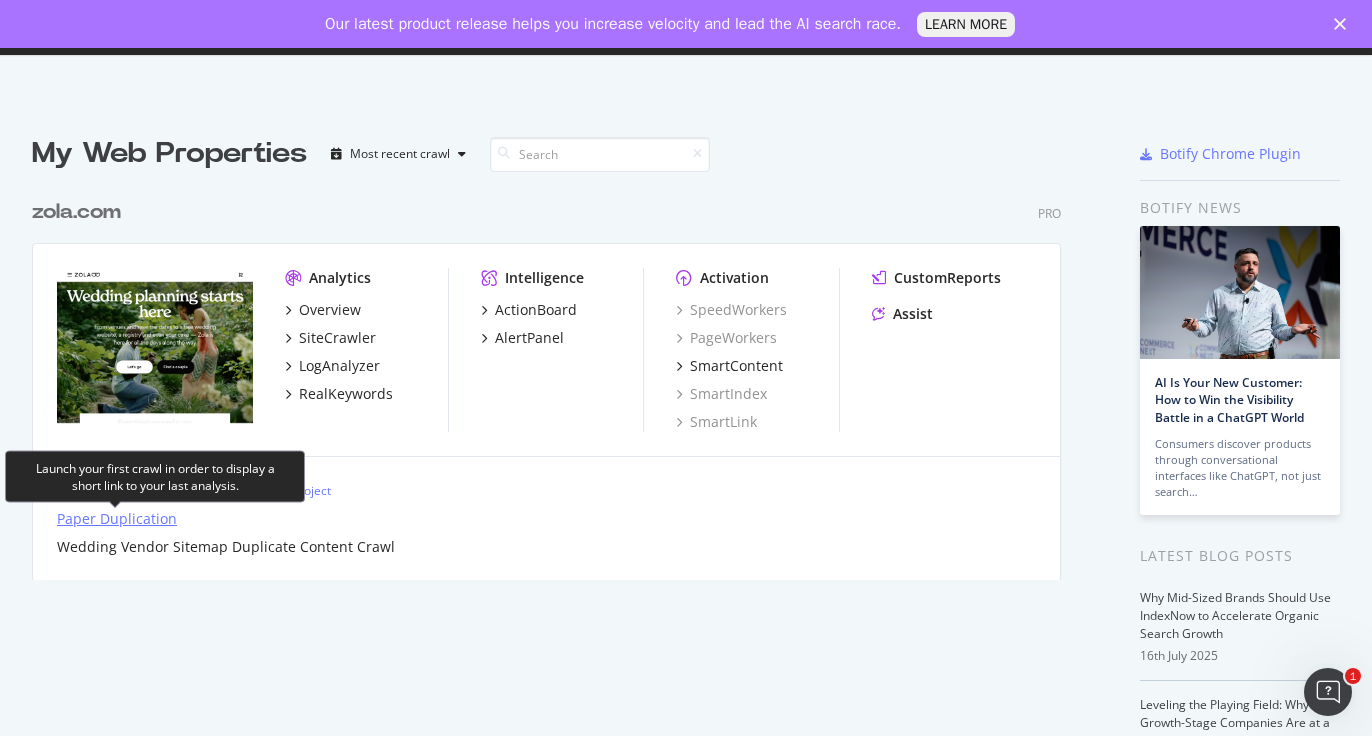 click on "Paper Duplication" at bounding box center [117, 519] 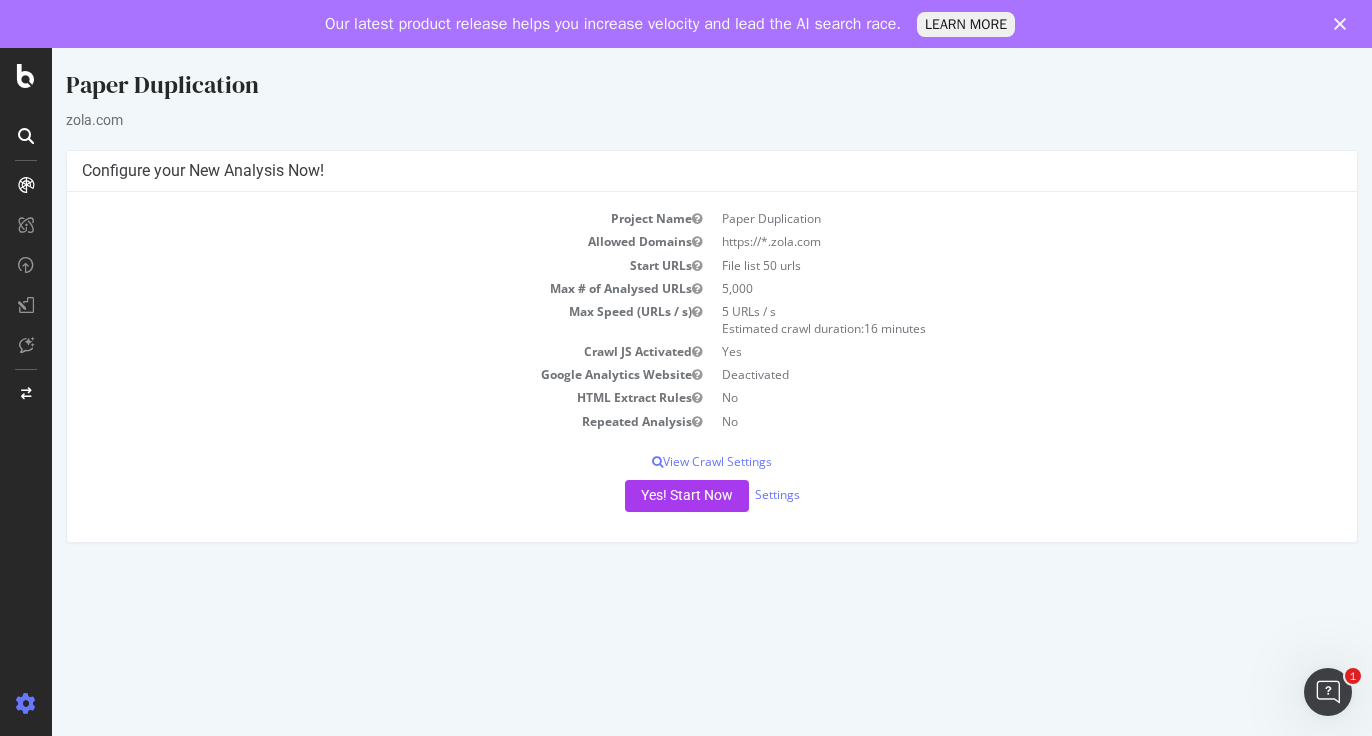 scroll, scrollTop: 0, scrollLeft: 0, axis: both 